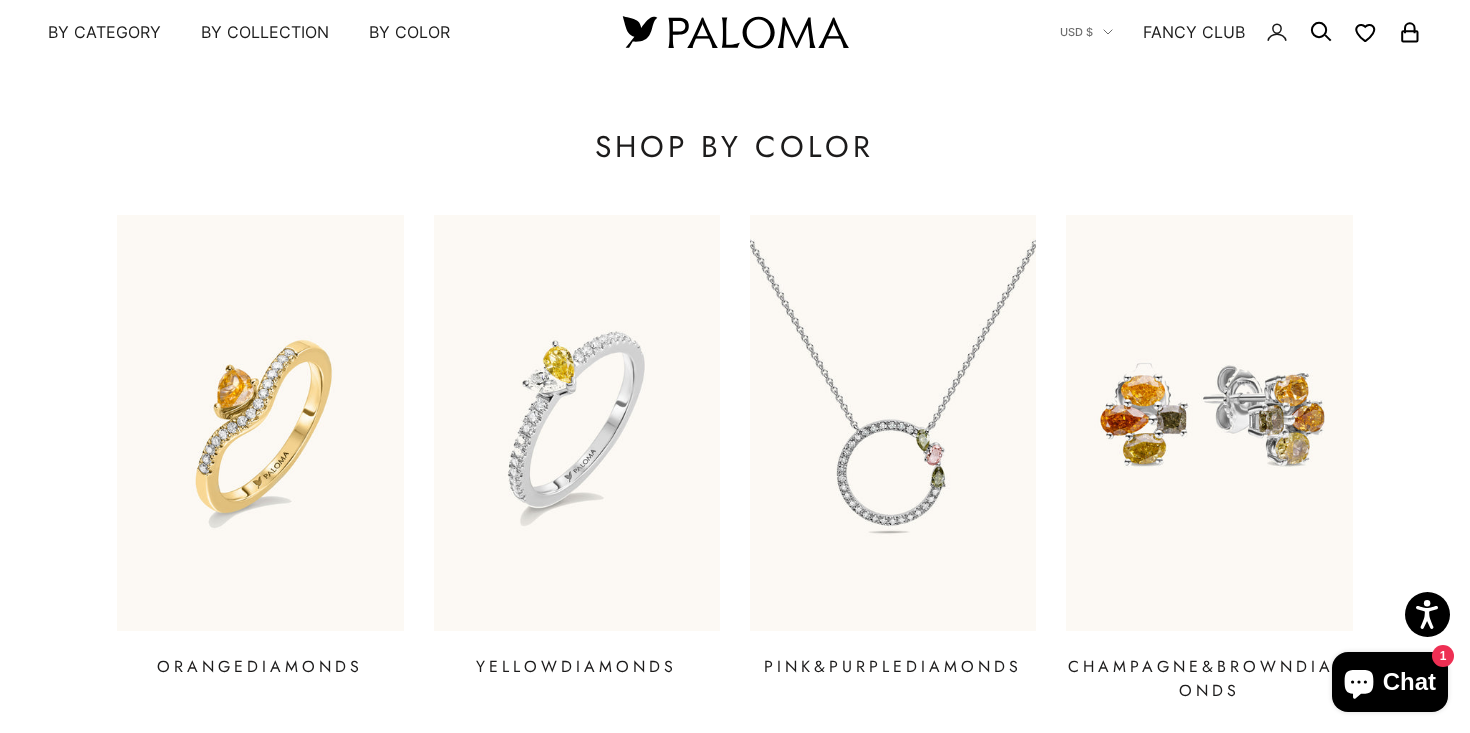 scroll, scrollTop: 2999, scrollLeft: 0, axis: vertical 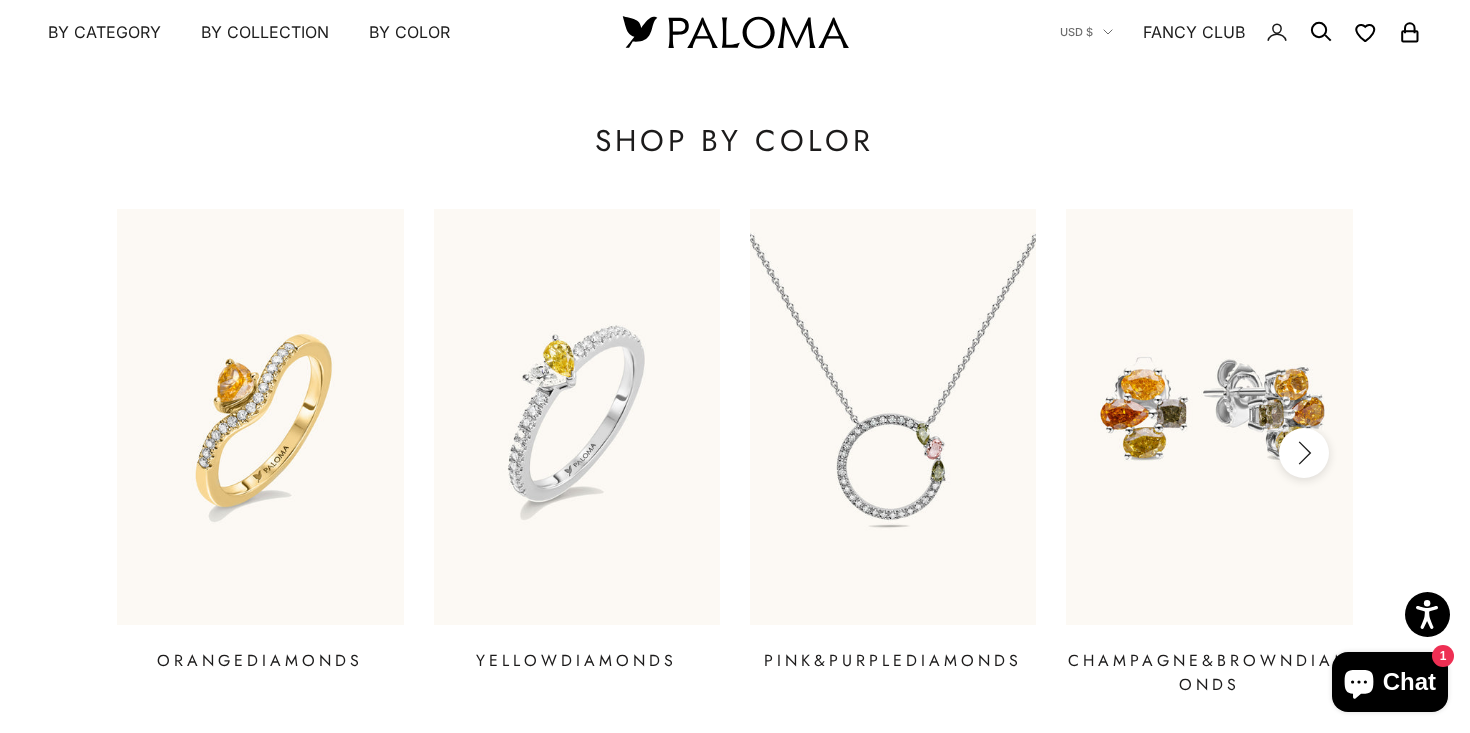 click 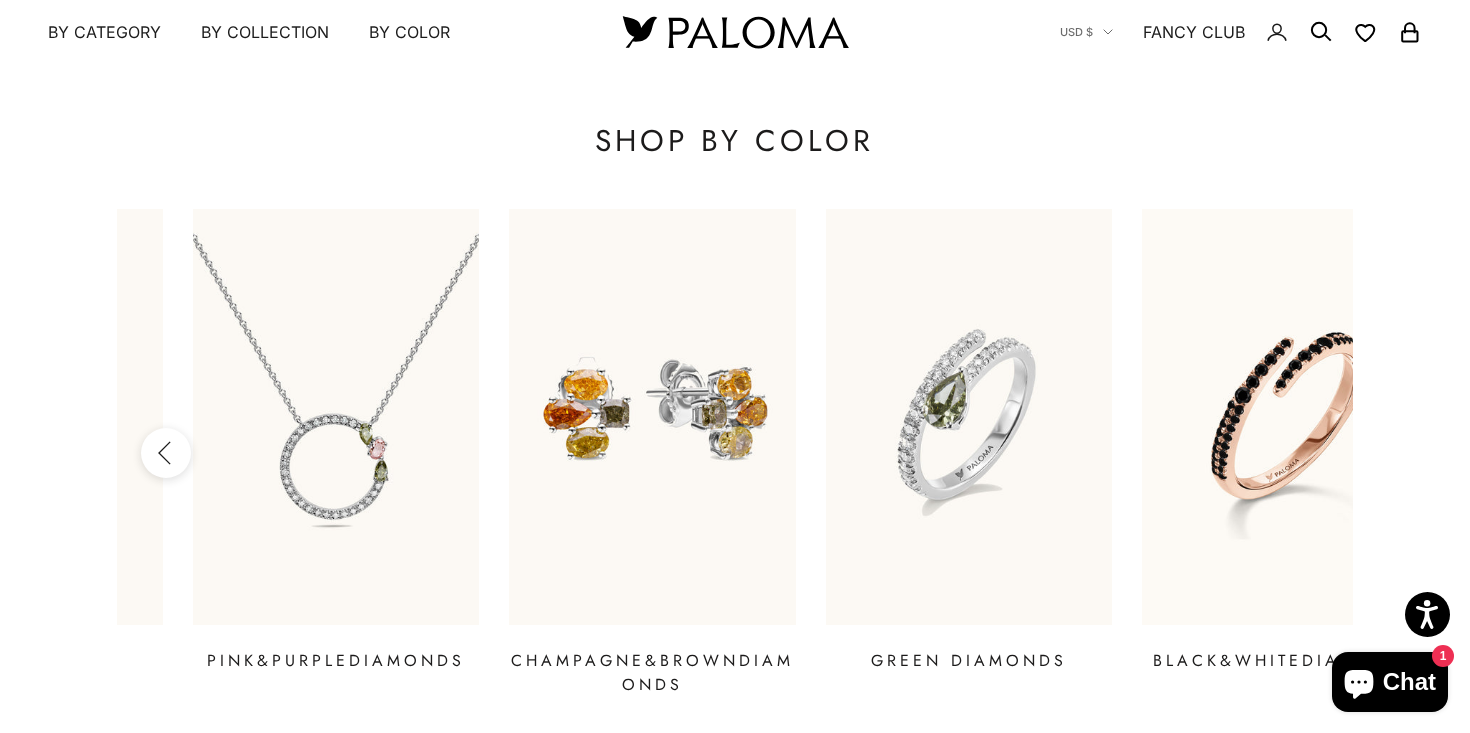 scroll, scrollTop: 0, scrollLeft: 633, axis: horizontal 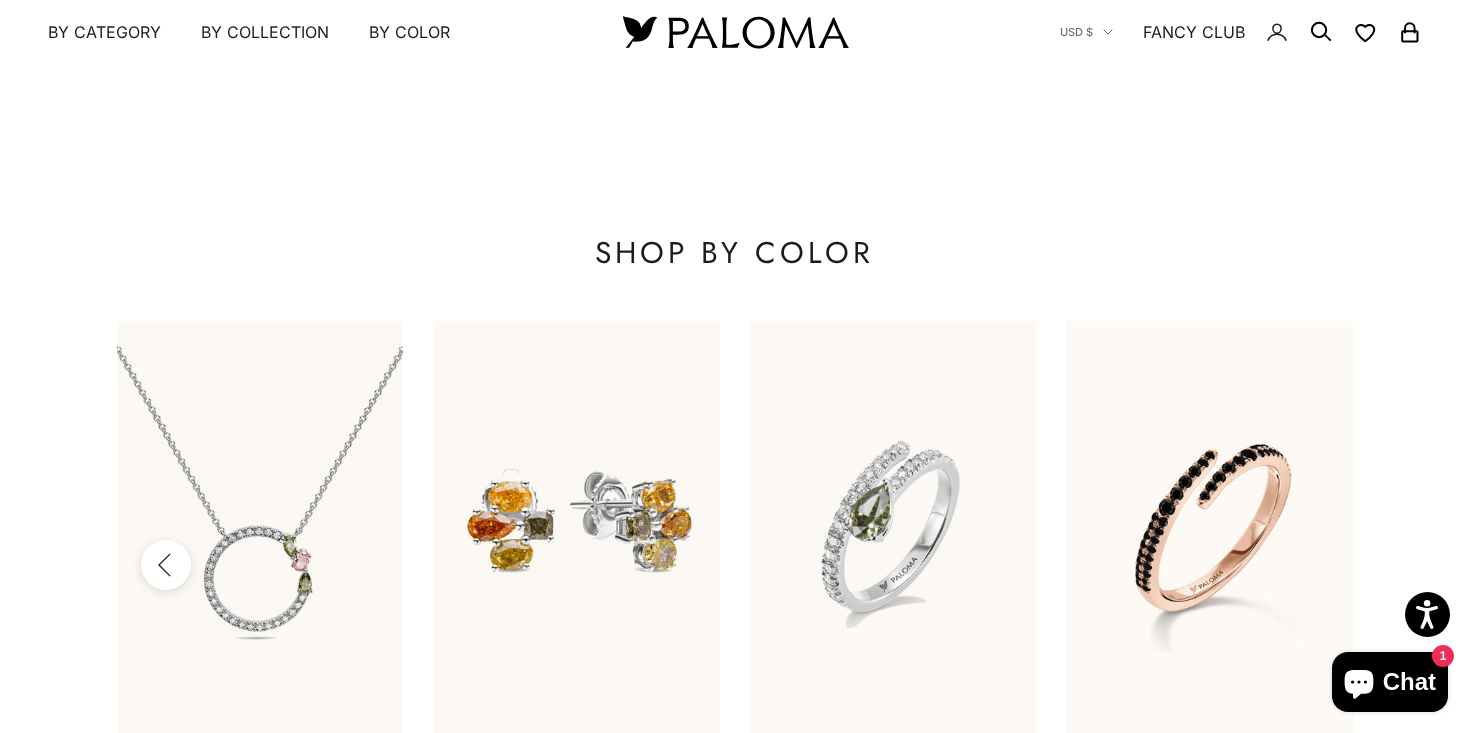 click 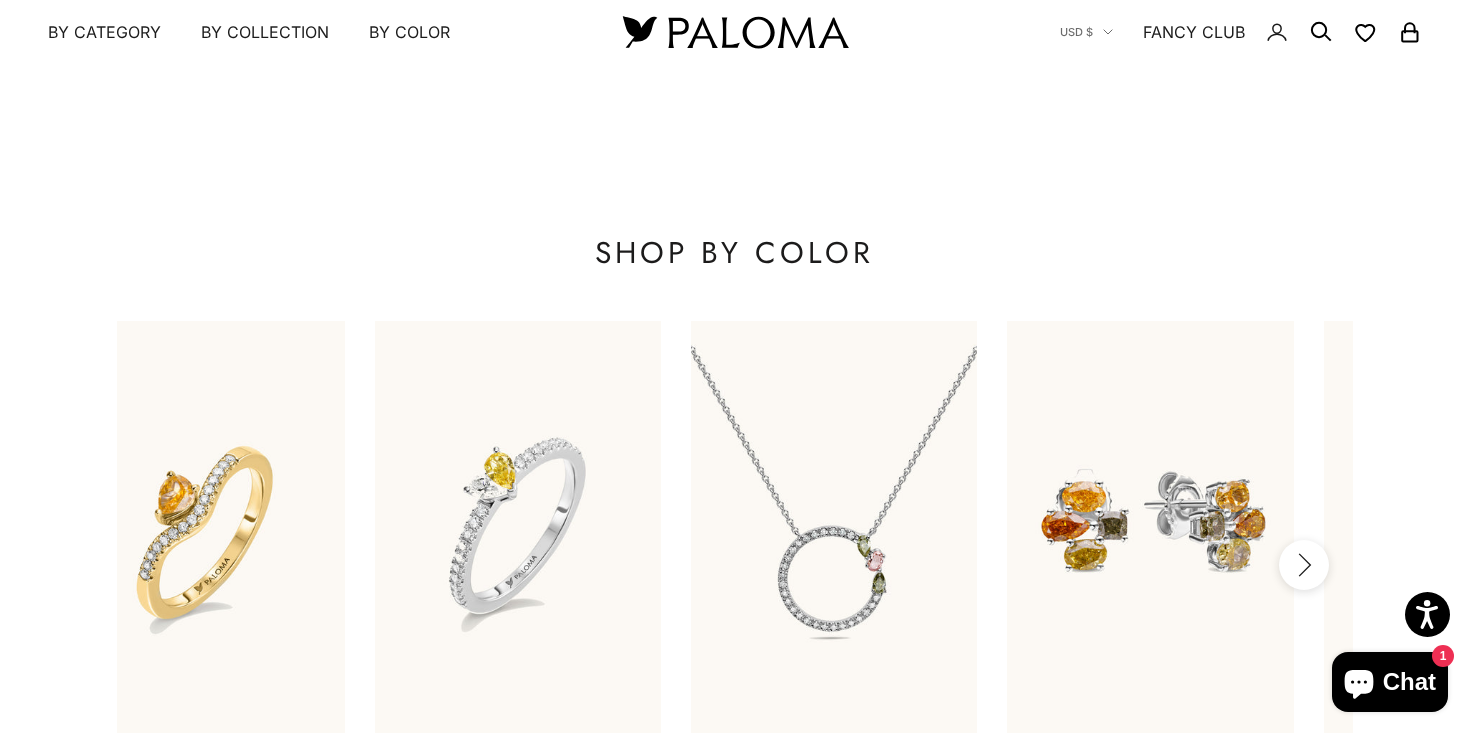 scroll, scrollTop: 0, scrollLeft: 0, axis: both 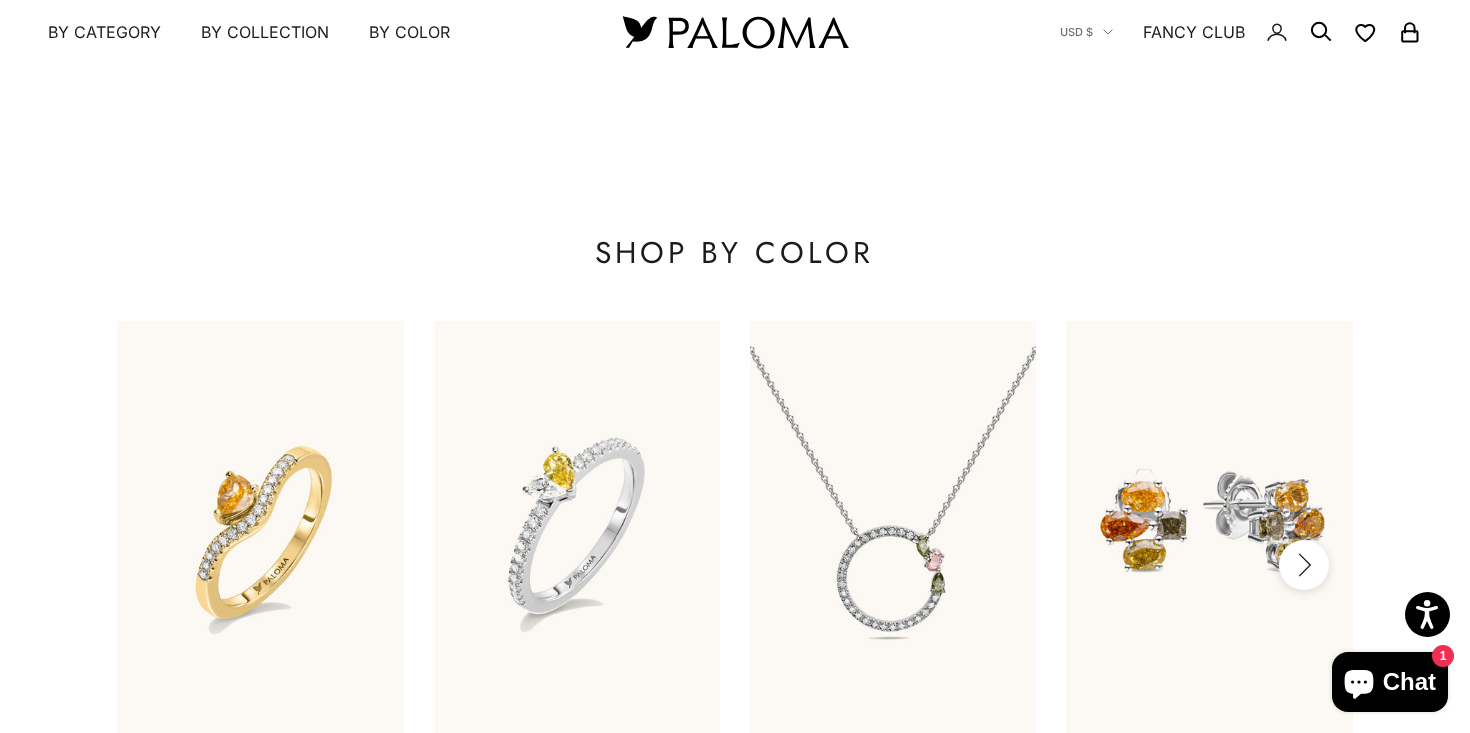 click at bounding box center [260, 529] 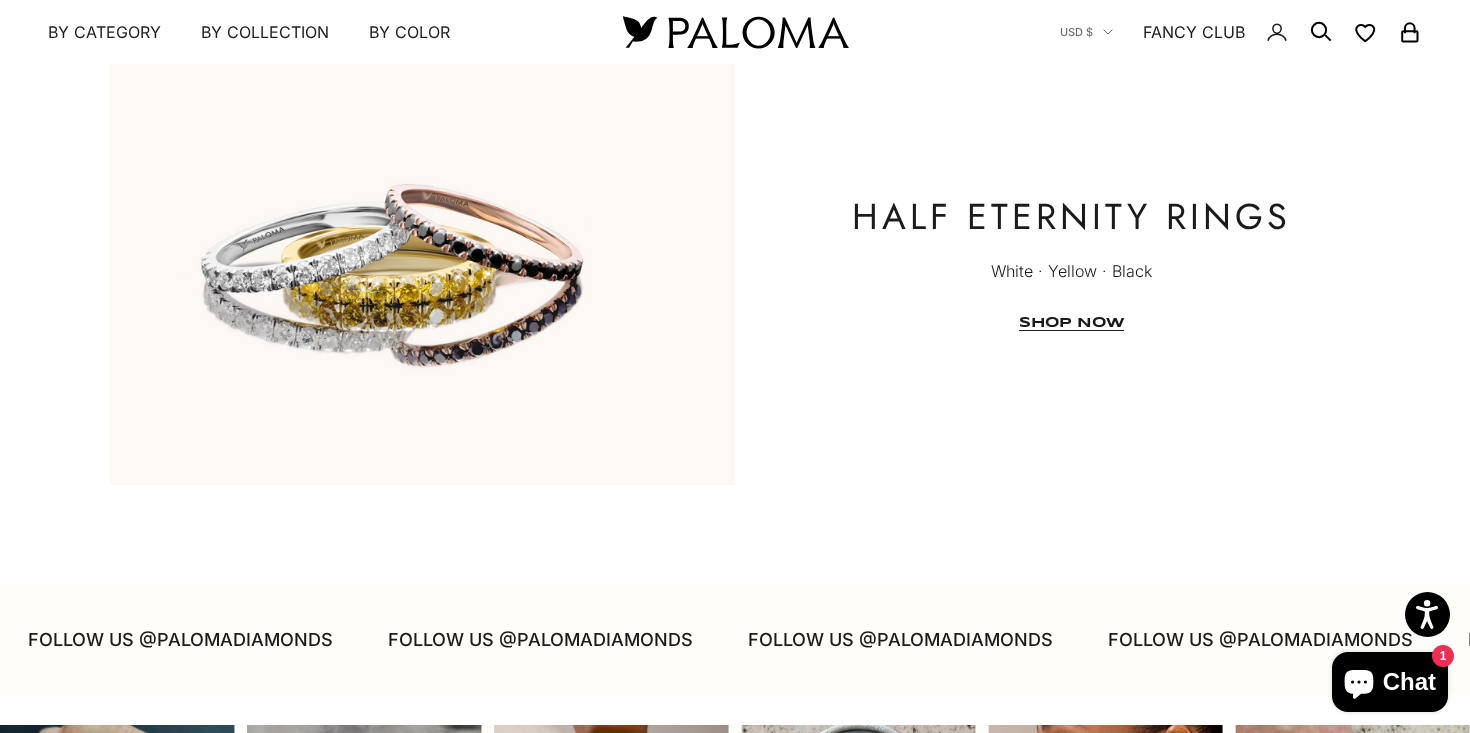 scroll, scrollTop: 4899, scrollLeft: 0, axis: vertical 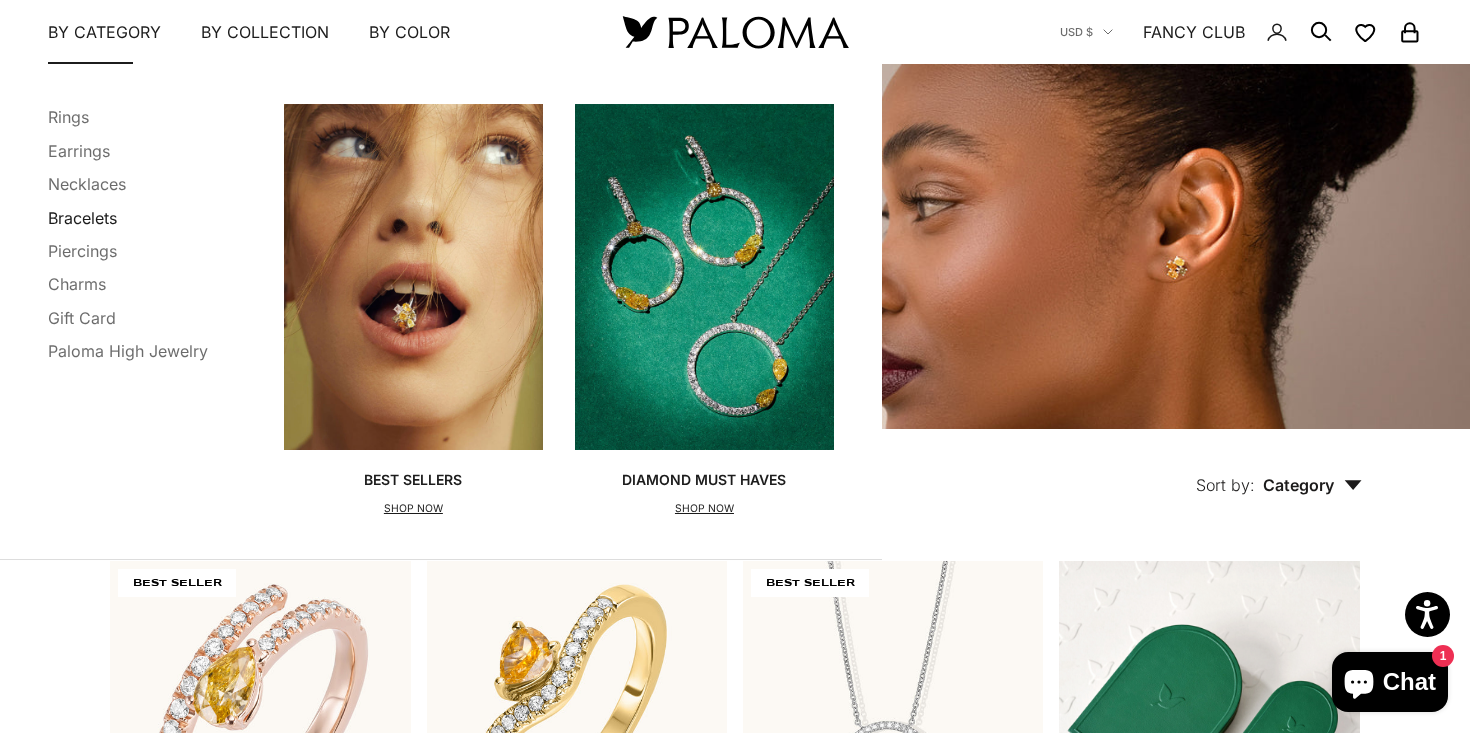 click on "Bracelets" at bounding box center (82, 217) 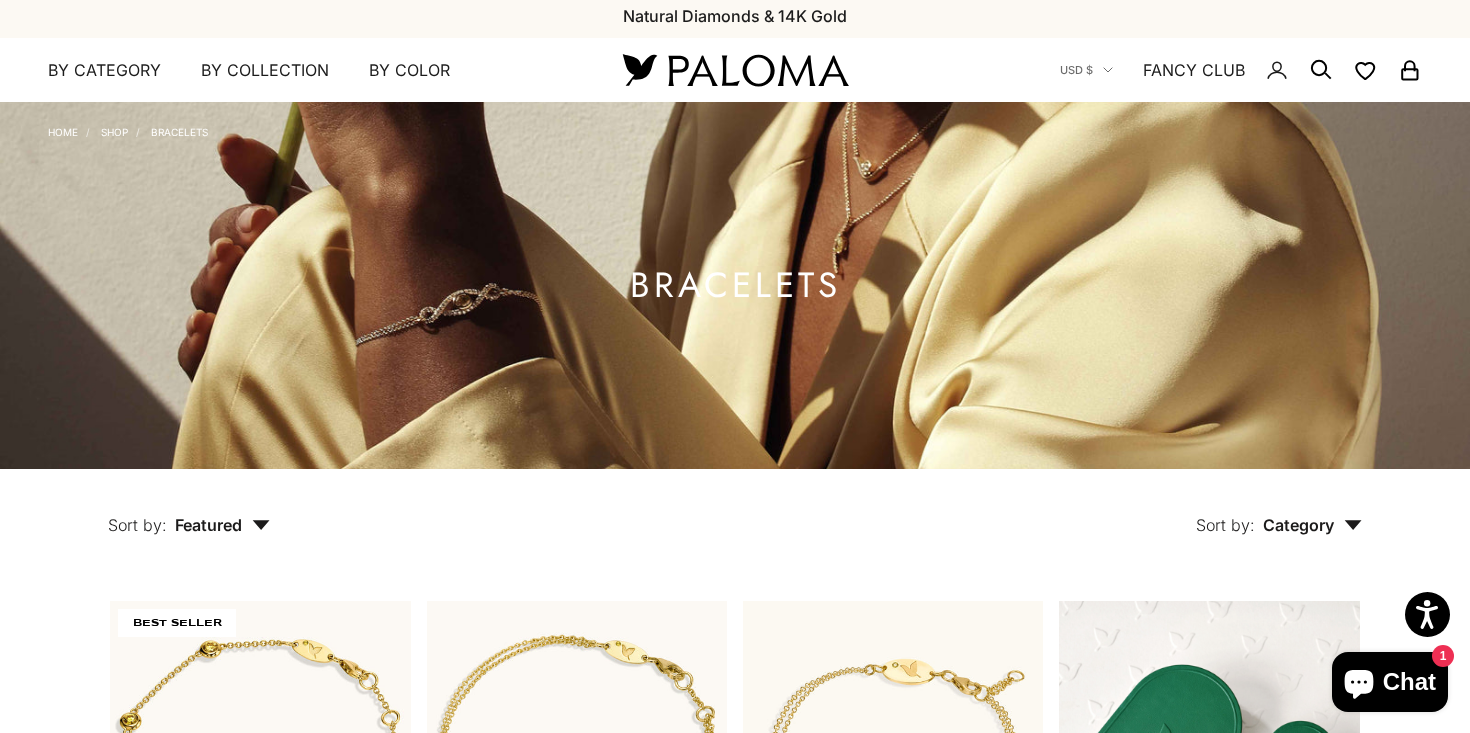 scroll, scrollTop: 0, scrollLeft: 0, axis: both 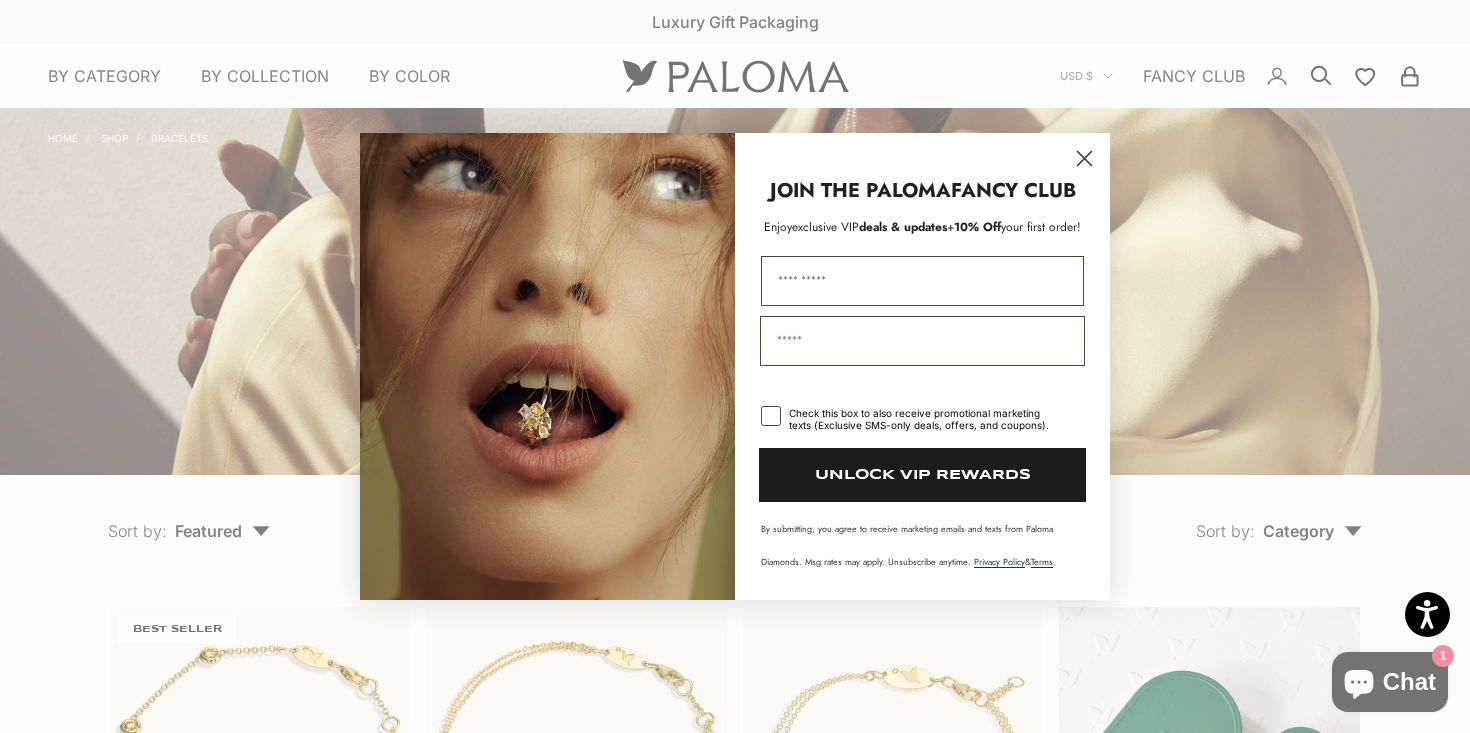 click 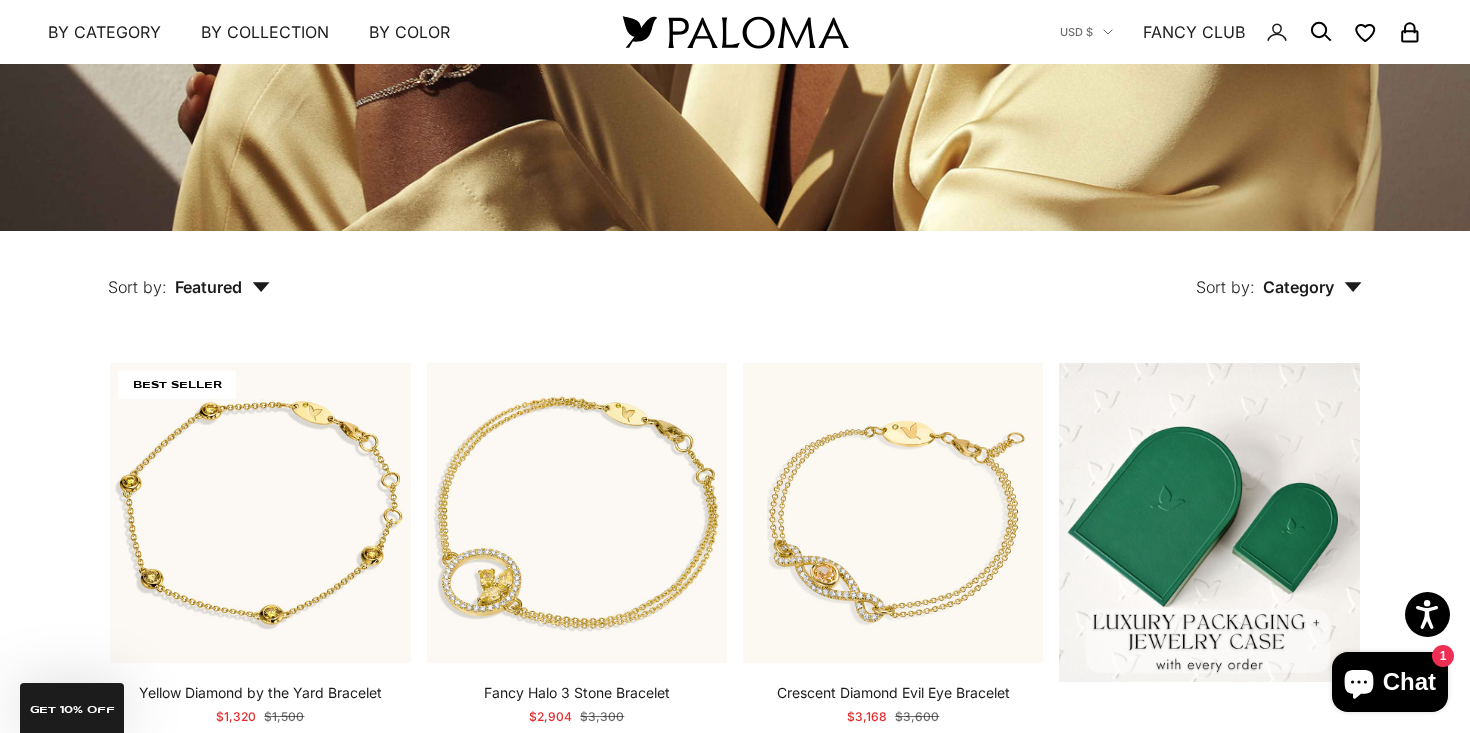 scroll, scrollTop: 246, scrollLeft: 0, axis: vertical 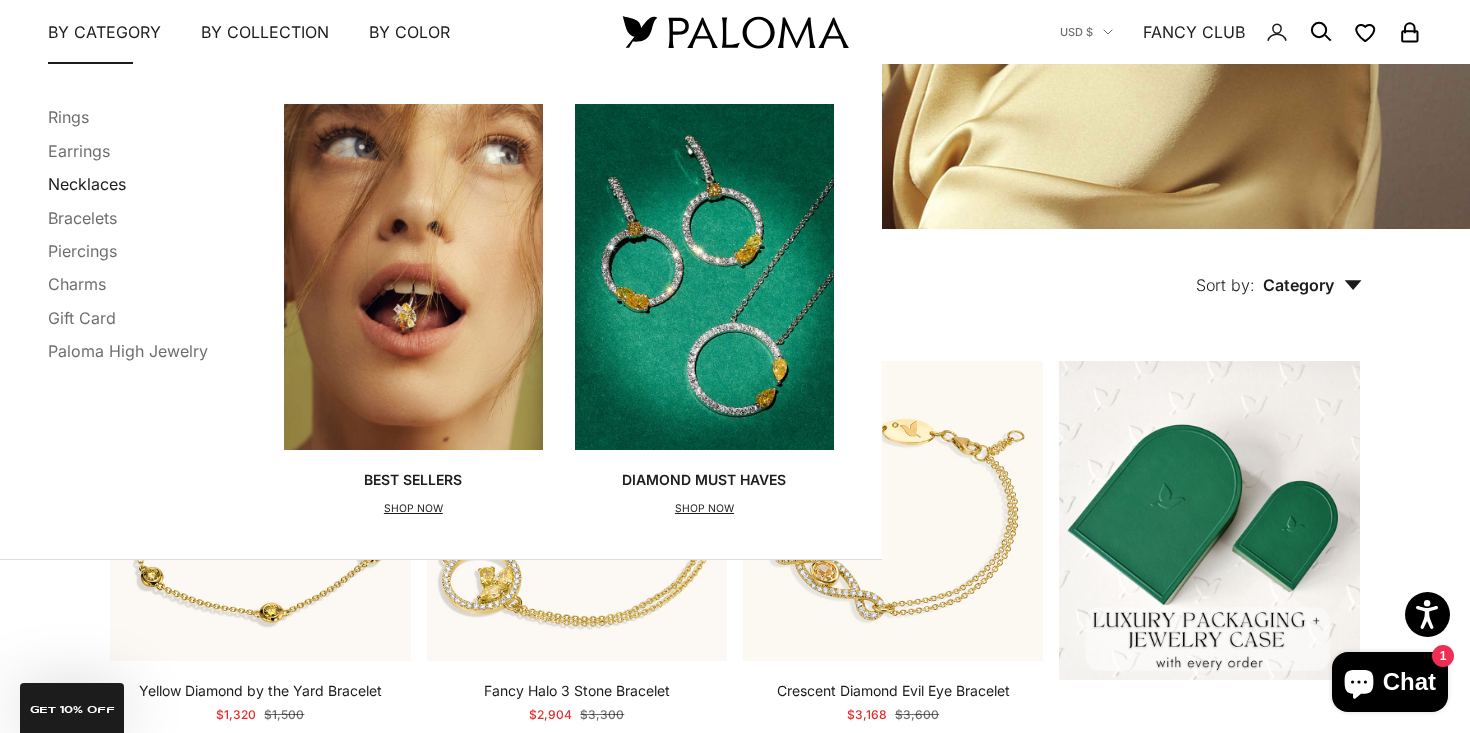 click on "Necklaces" at bounding box center (87, 184) 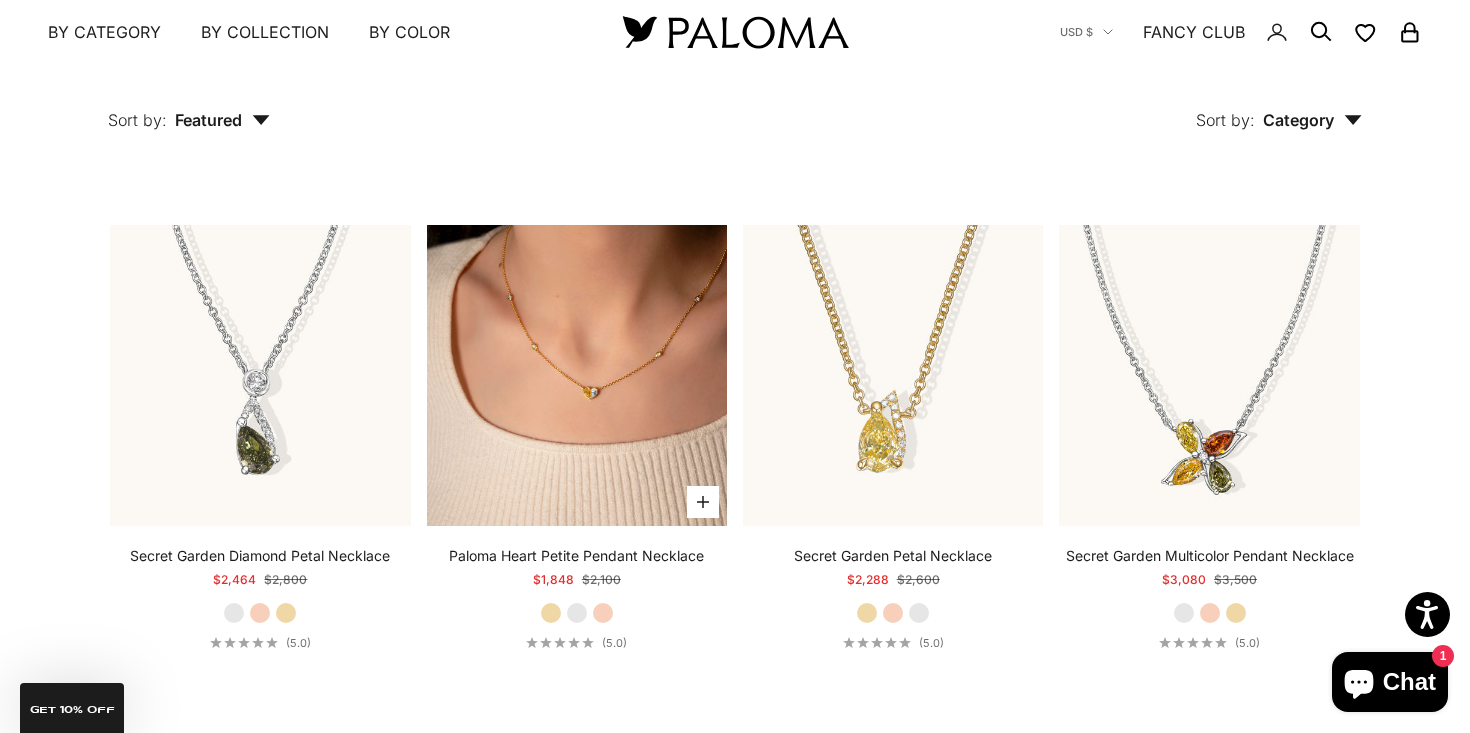 scroll, scrollTop: 2057, scrollLeft: 0, axis: vertical 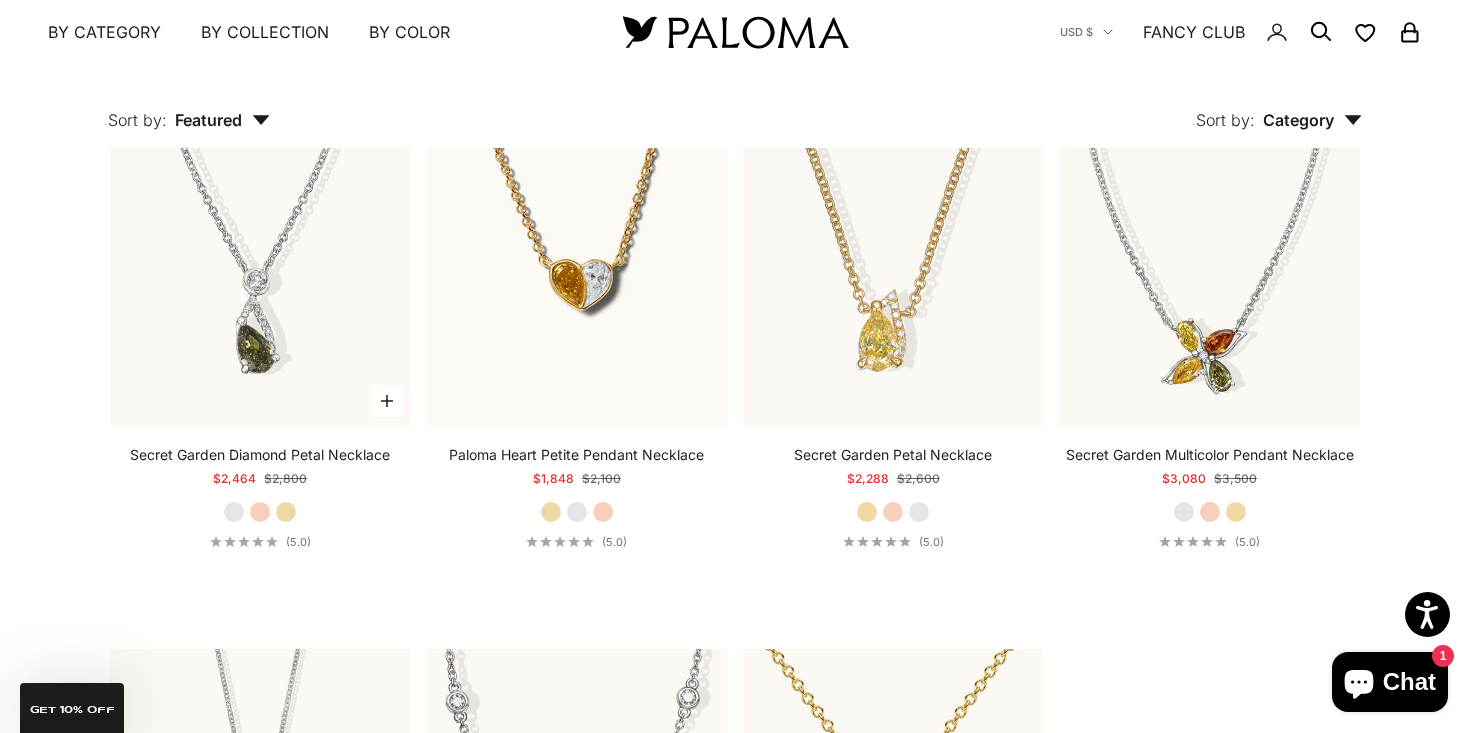 click on "Yellow Gold" at bounding box center [286, 512] 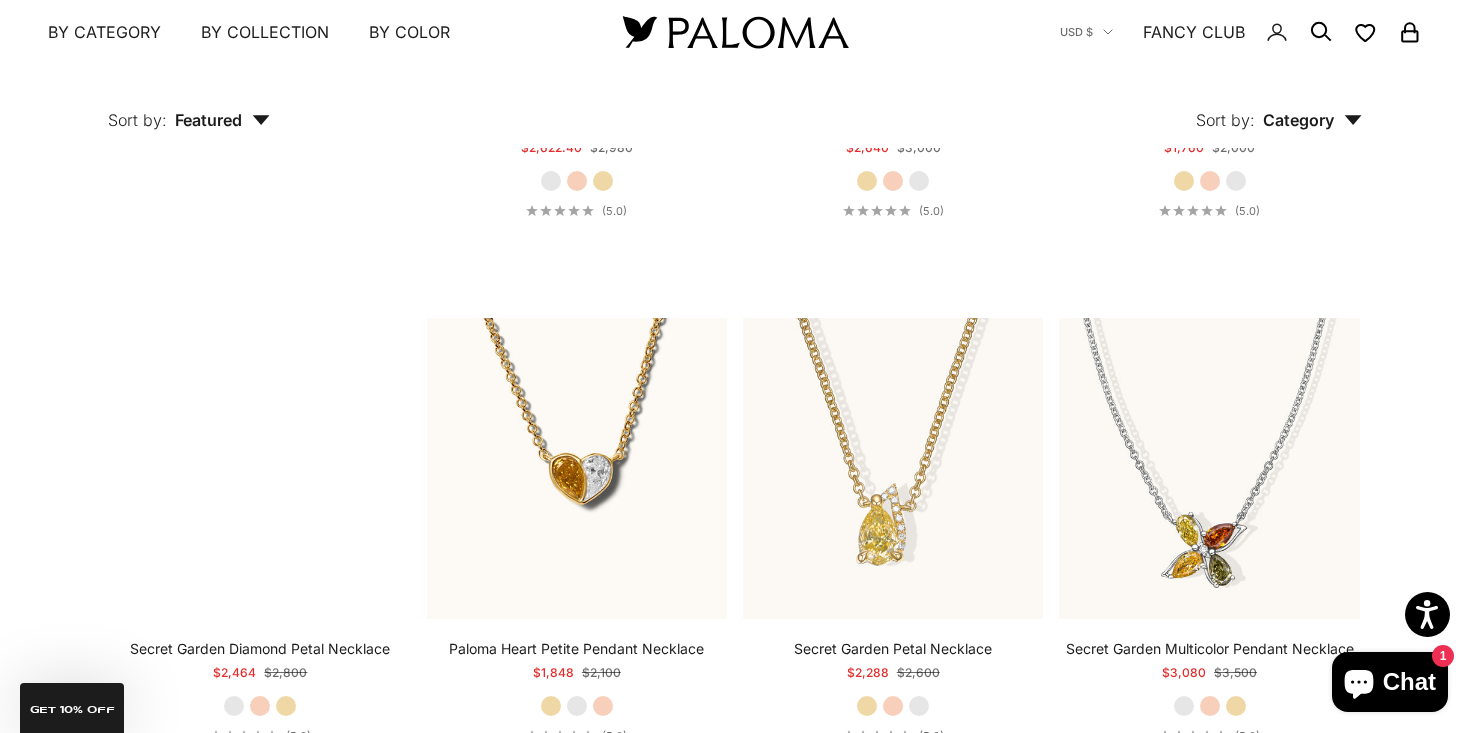 scroll, scrollTop: 1826, scrollLeft: 0, axis: vertical 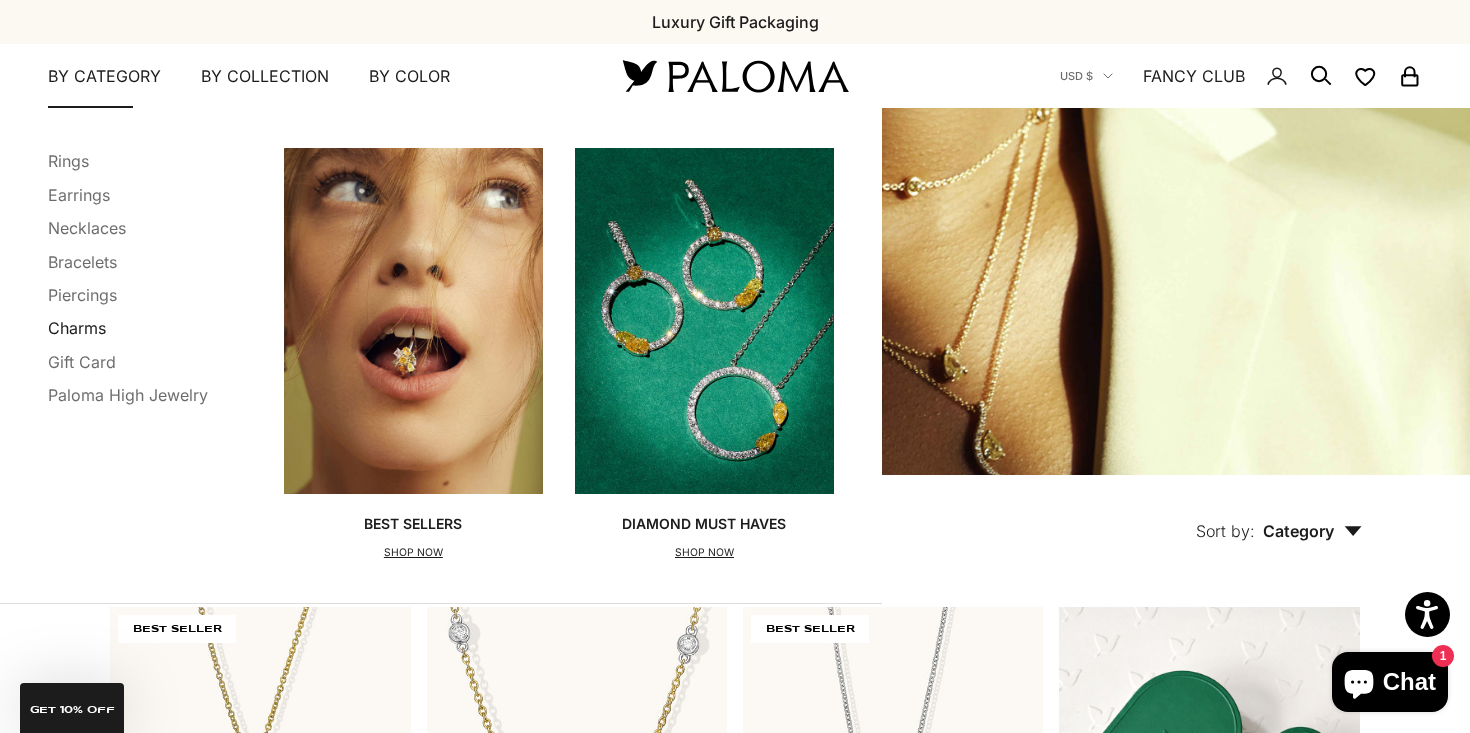 click on "Charms" at bounding box center (77, 328) 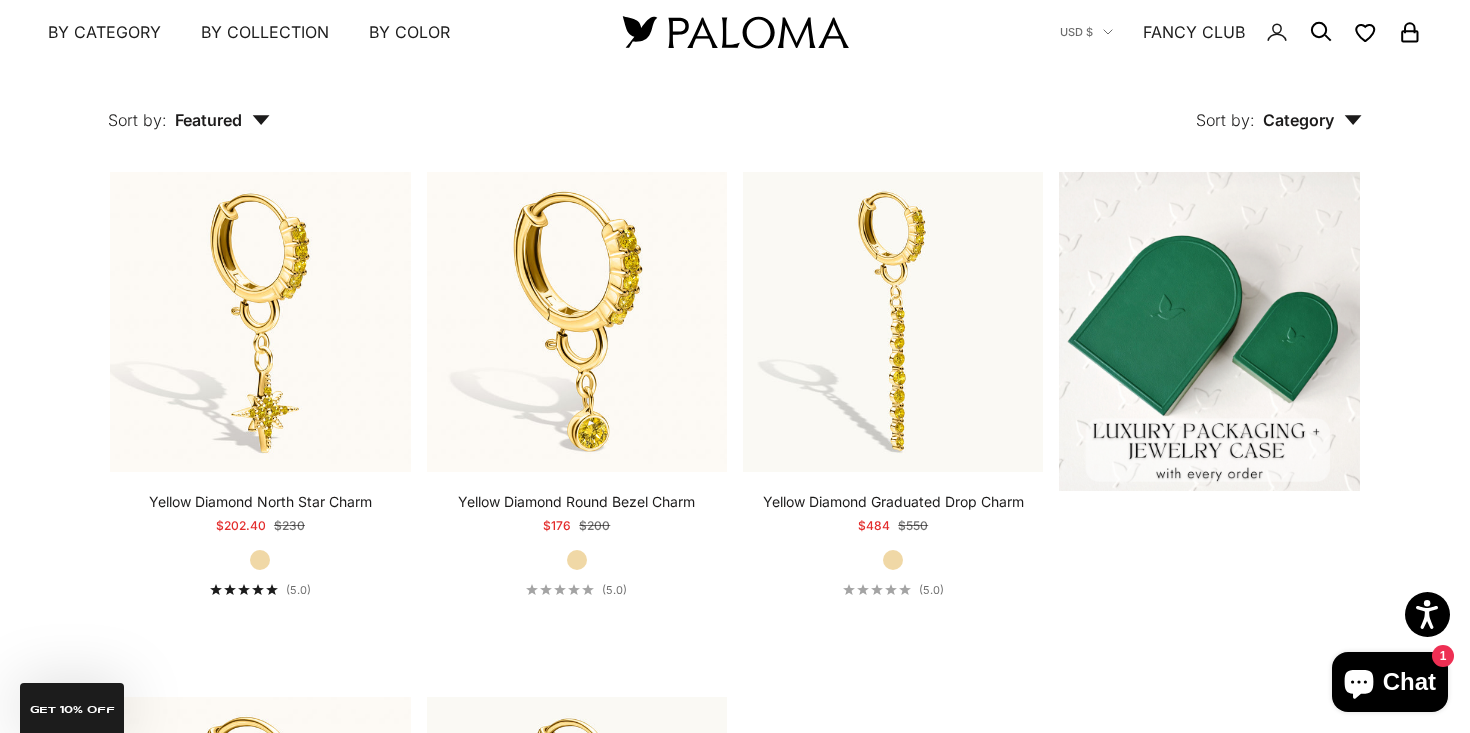 scroll, scrollTop: 0, scrollLeft: 0, axis: both 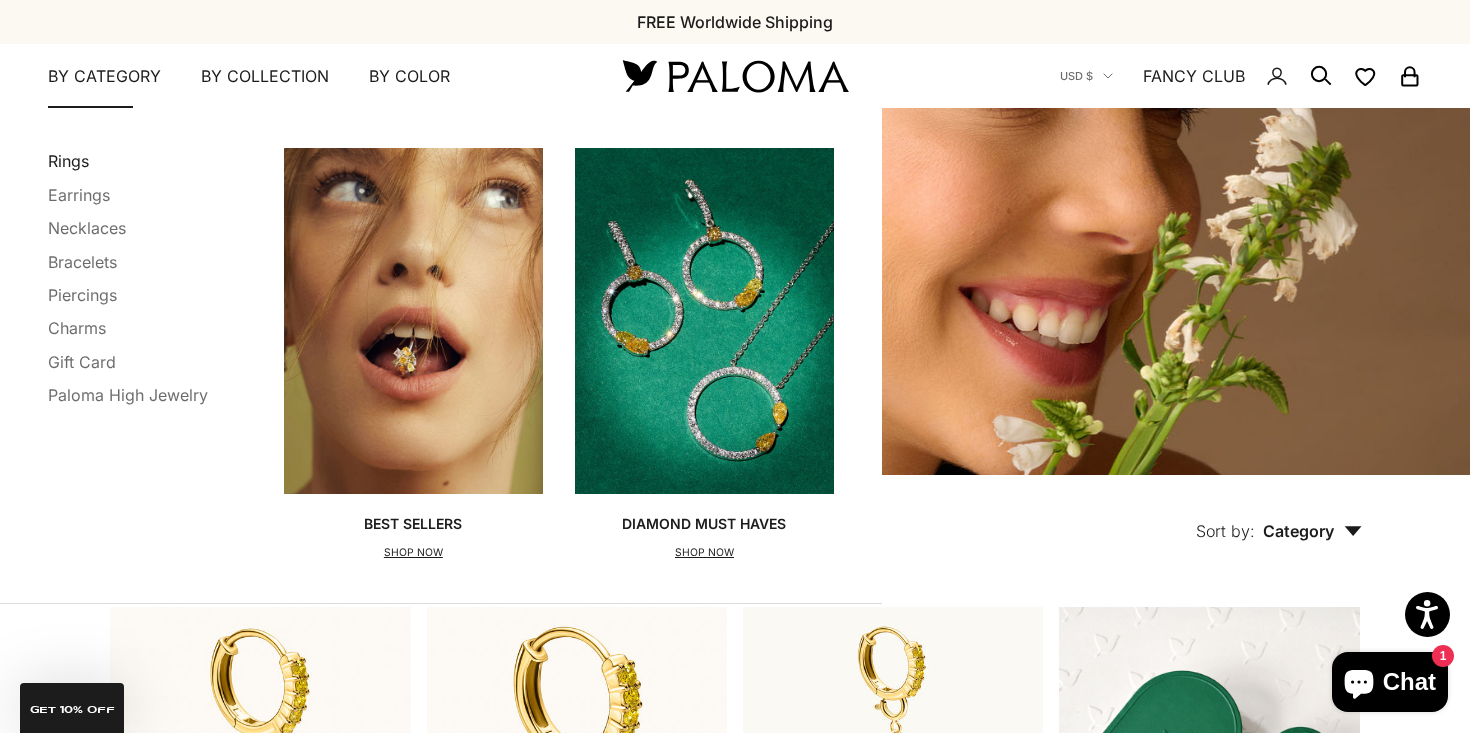 click on "Rings" at bounding box center (68, 161) 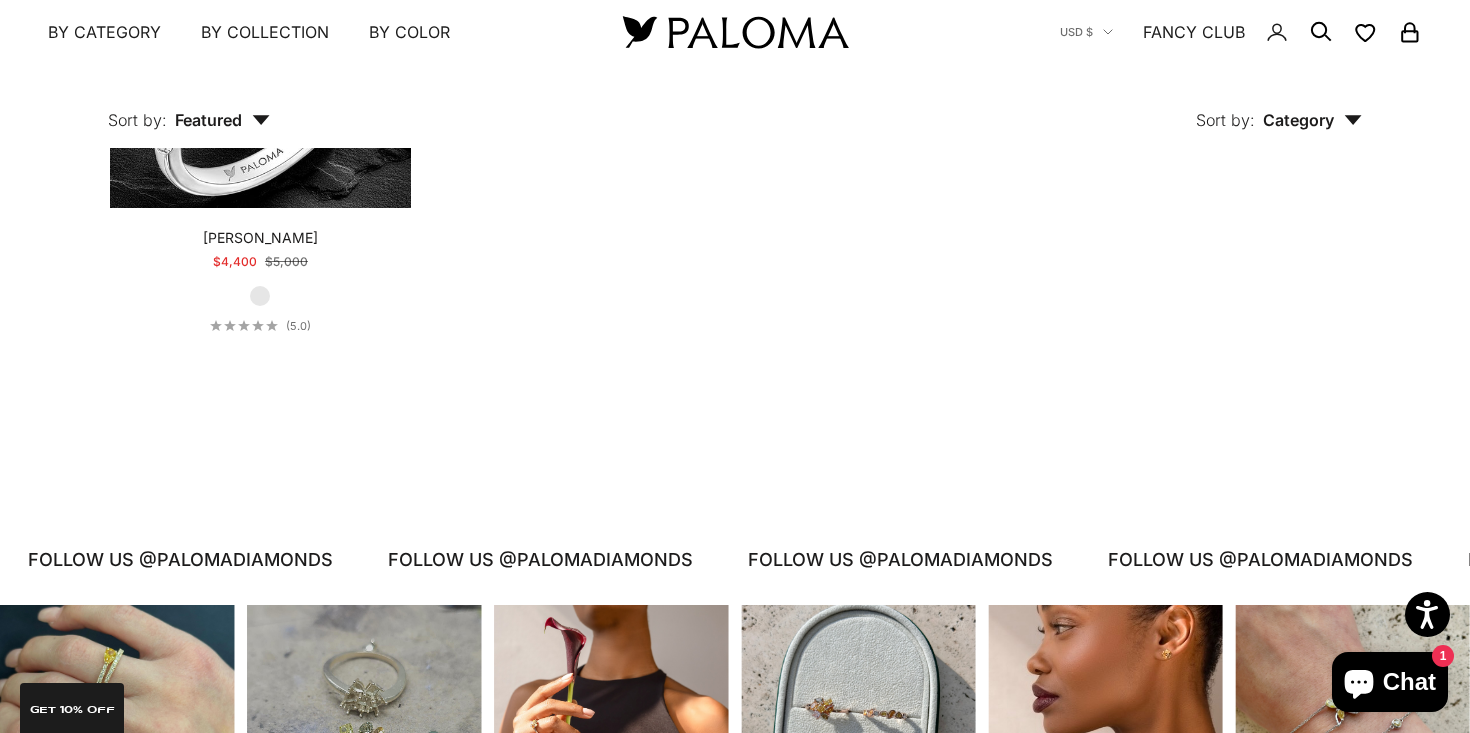 scroll, scrollTop: 7090, scrollLeft: 0, axis: vertical 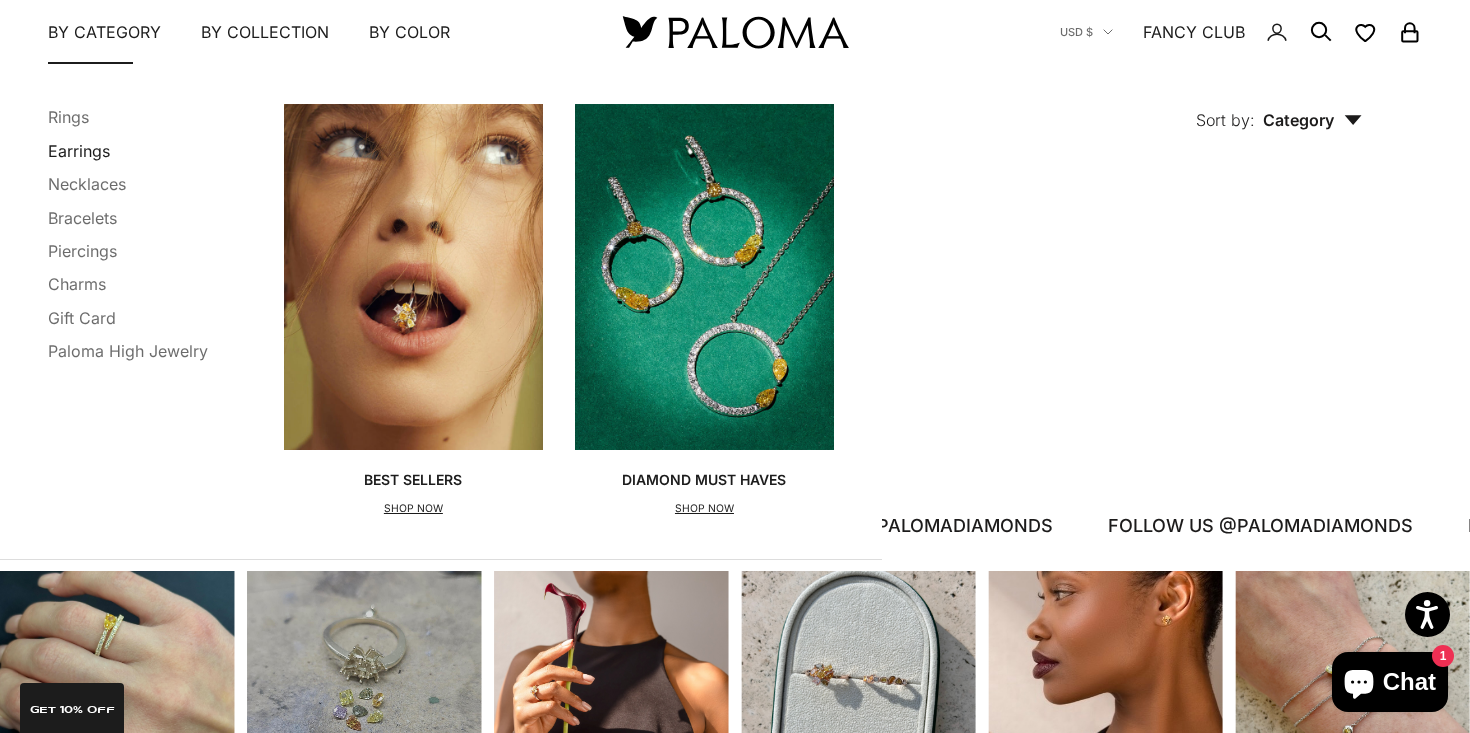 click on "Earrings" at bounding box center [79, 150] 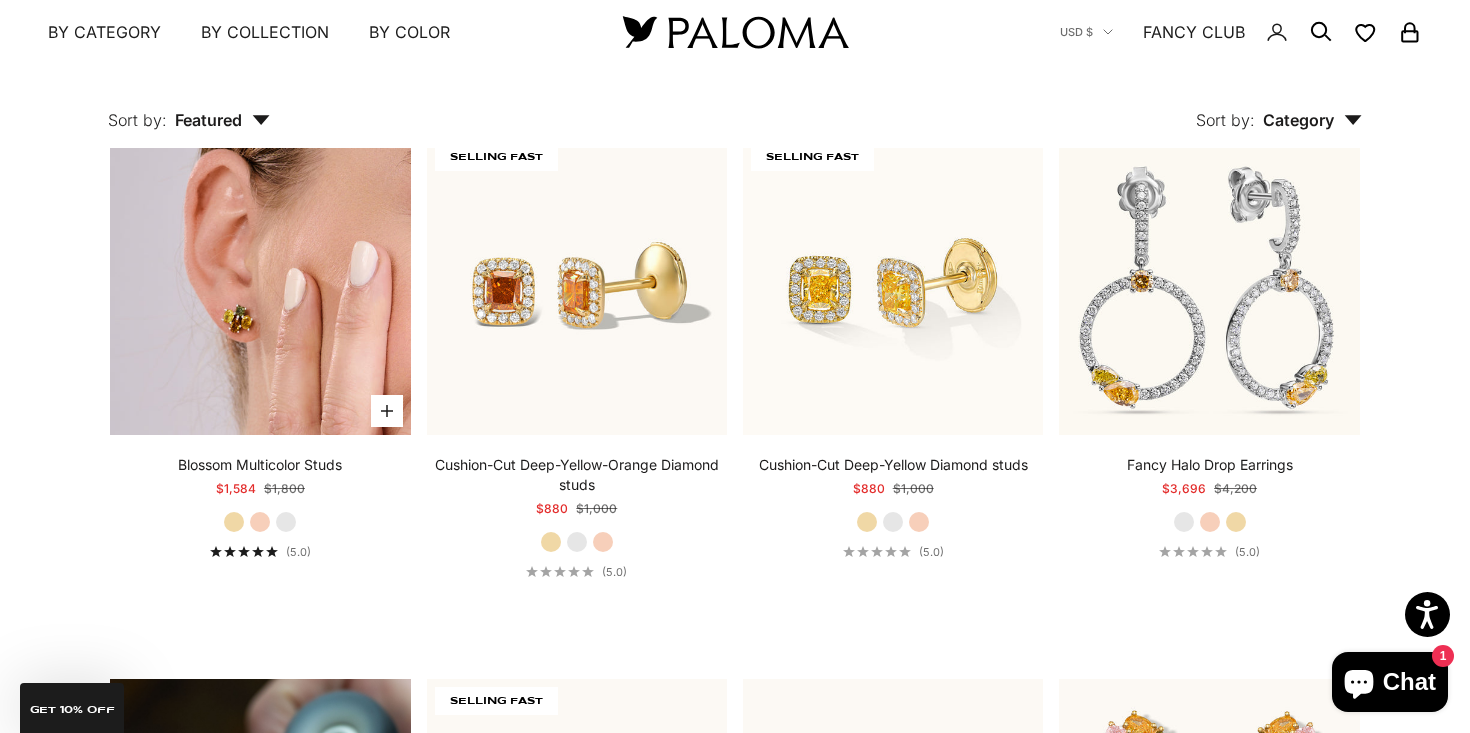 scroll, scrollTop: 999, scrollLeft: 0, axis: vertical 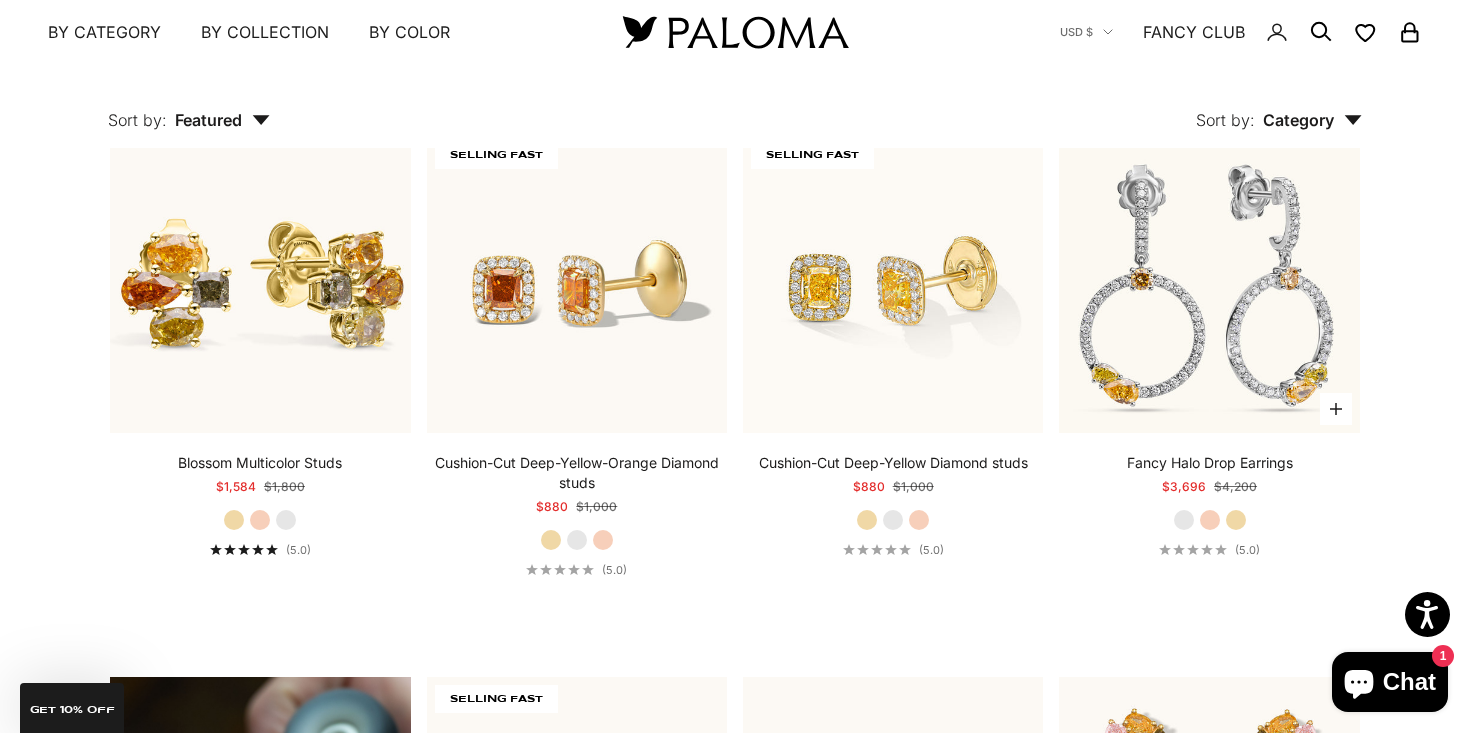click on "Yellow Gold" at bounding box center [1236, 520] 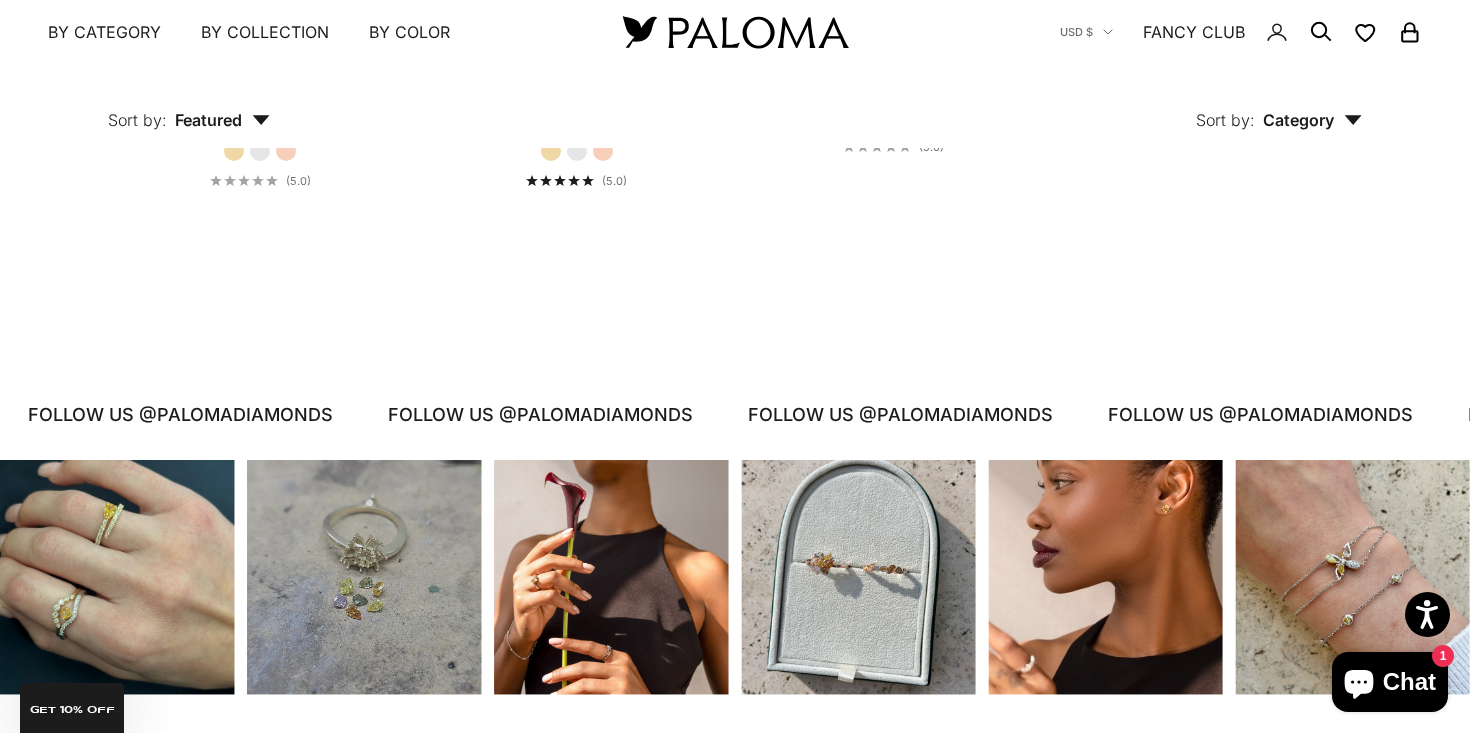 scroll, scrollTop: 3724, scrollLeft: 0, axis: vertical 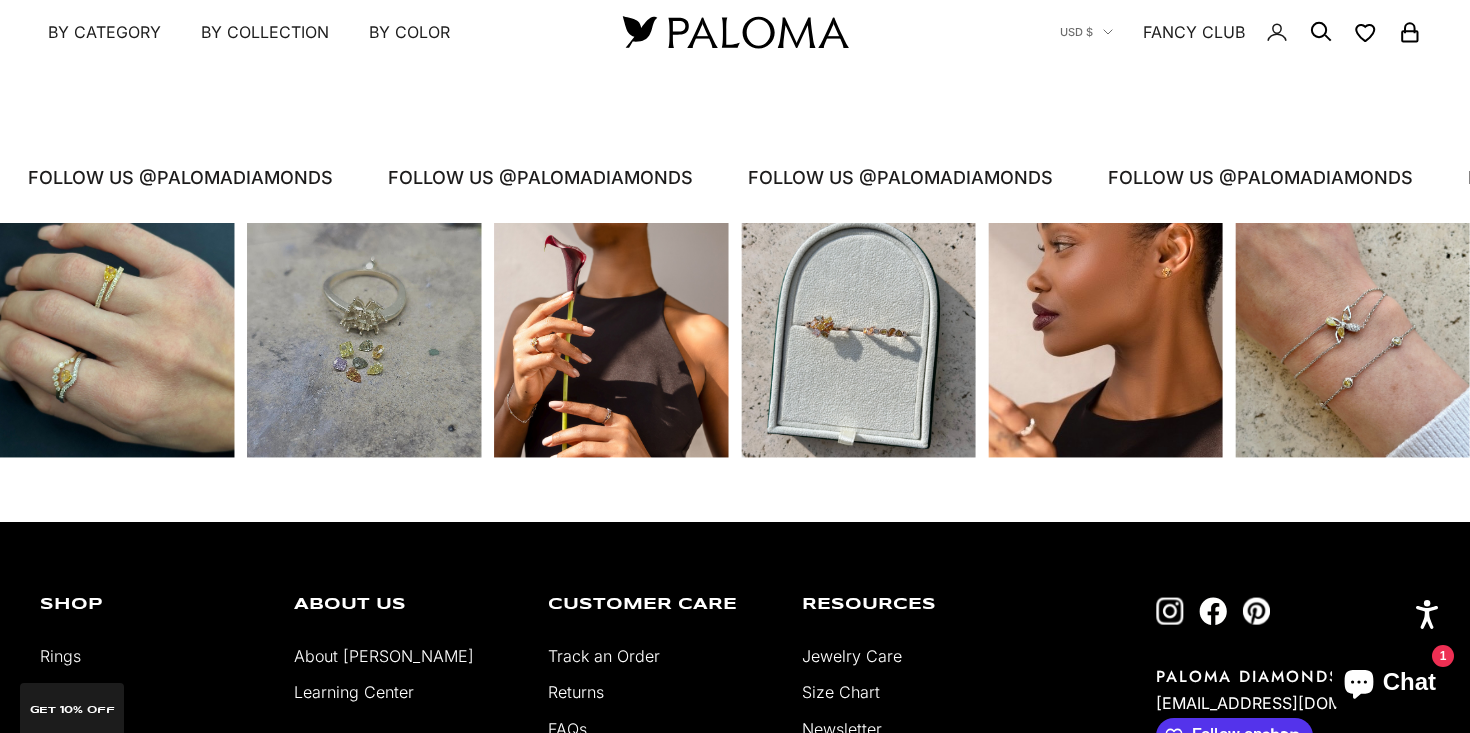 click at bounding box center (117, 340) 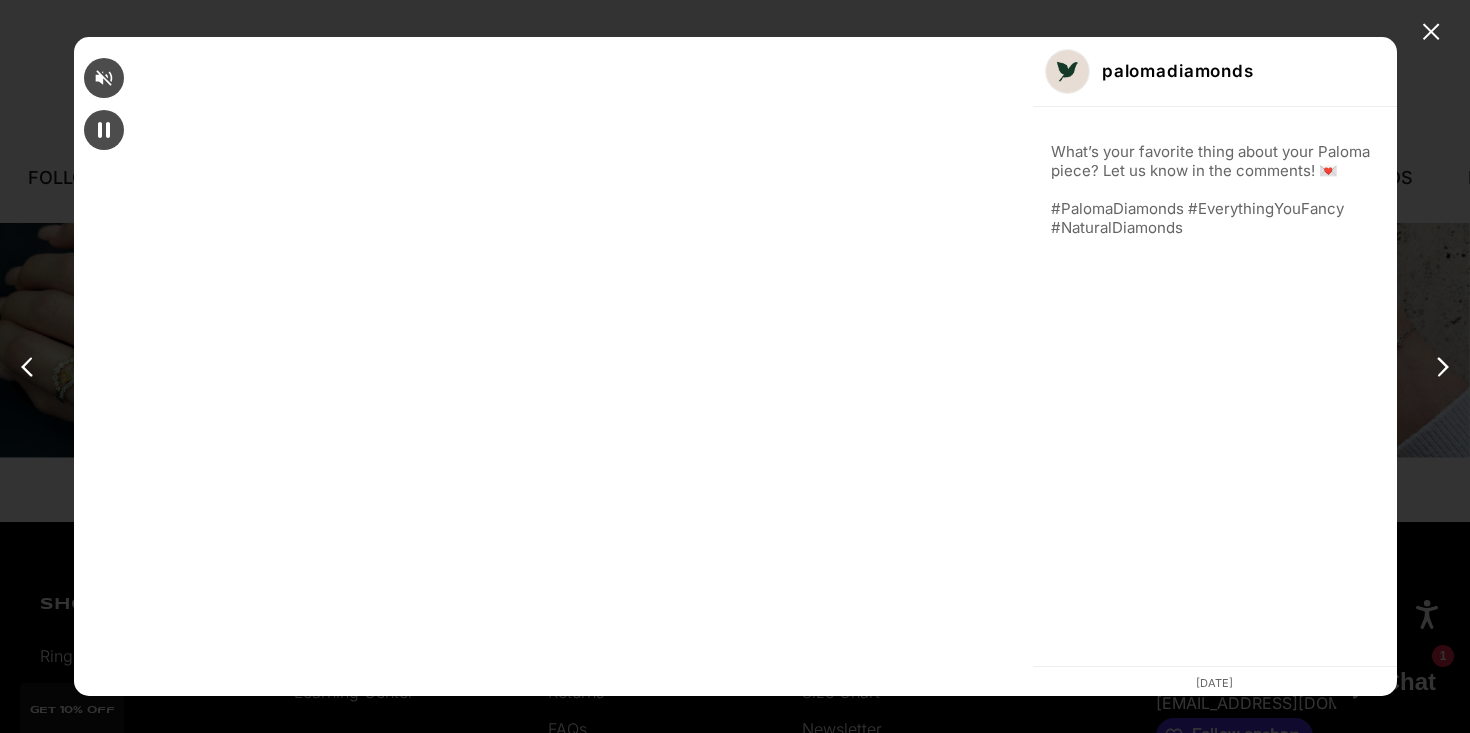 click on "✕
palomadiamonds
What’s your favorite thing about your Paloma piece? Let us know in the comments! 💌
#PalomaDiamonds #EverythingYouFancy #NaturalDiamonds
[DATE]" at bounding box center (735, 366) 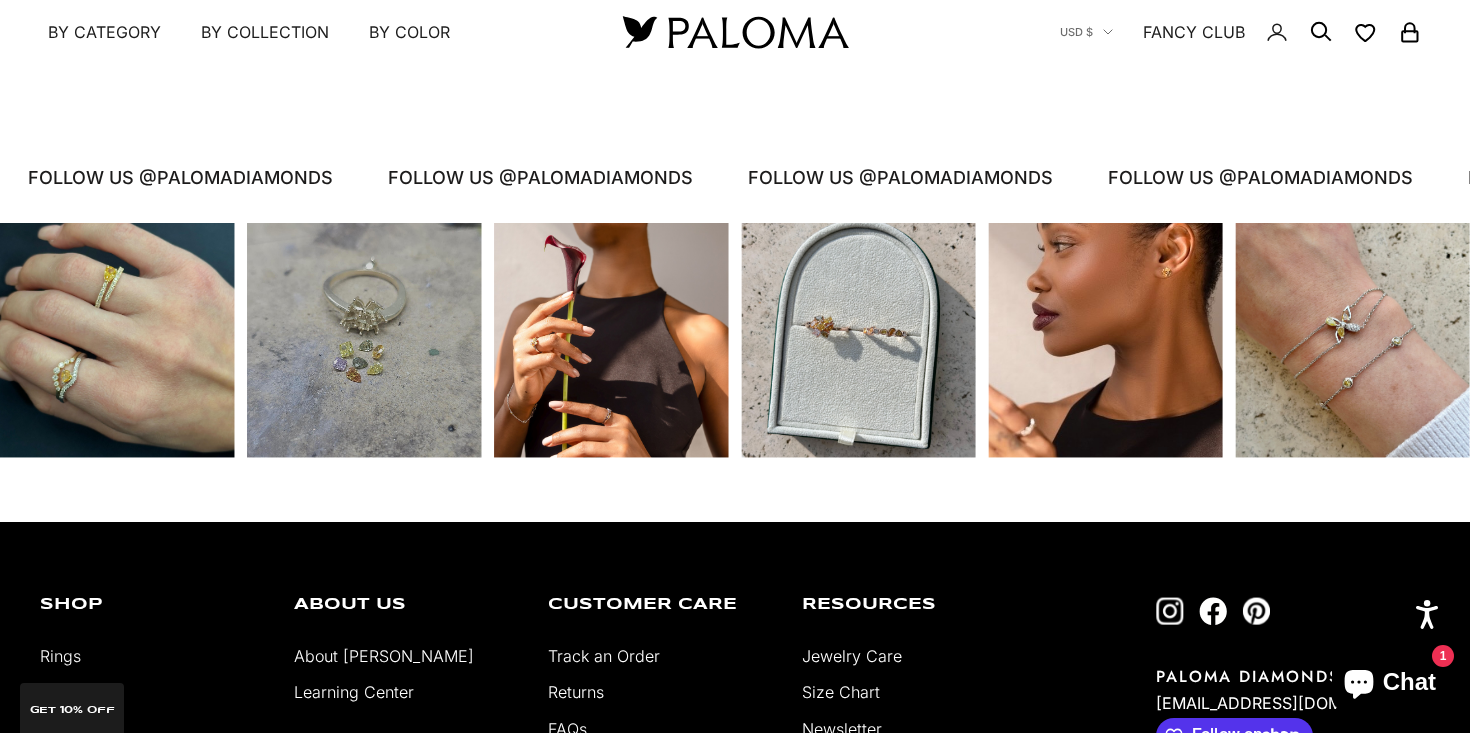 click at bounding box center (858, 340) 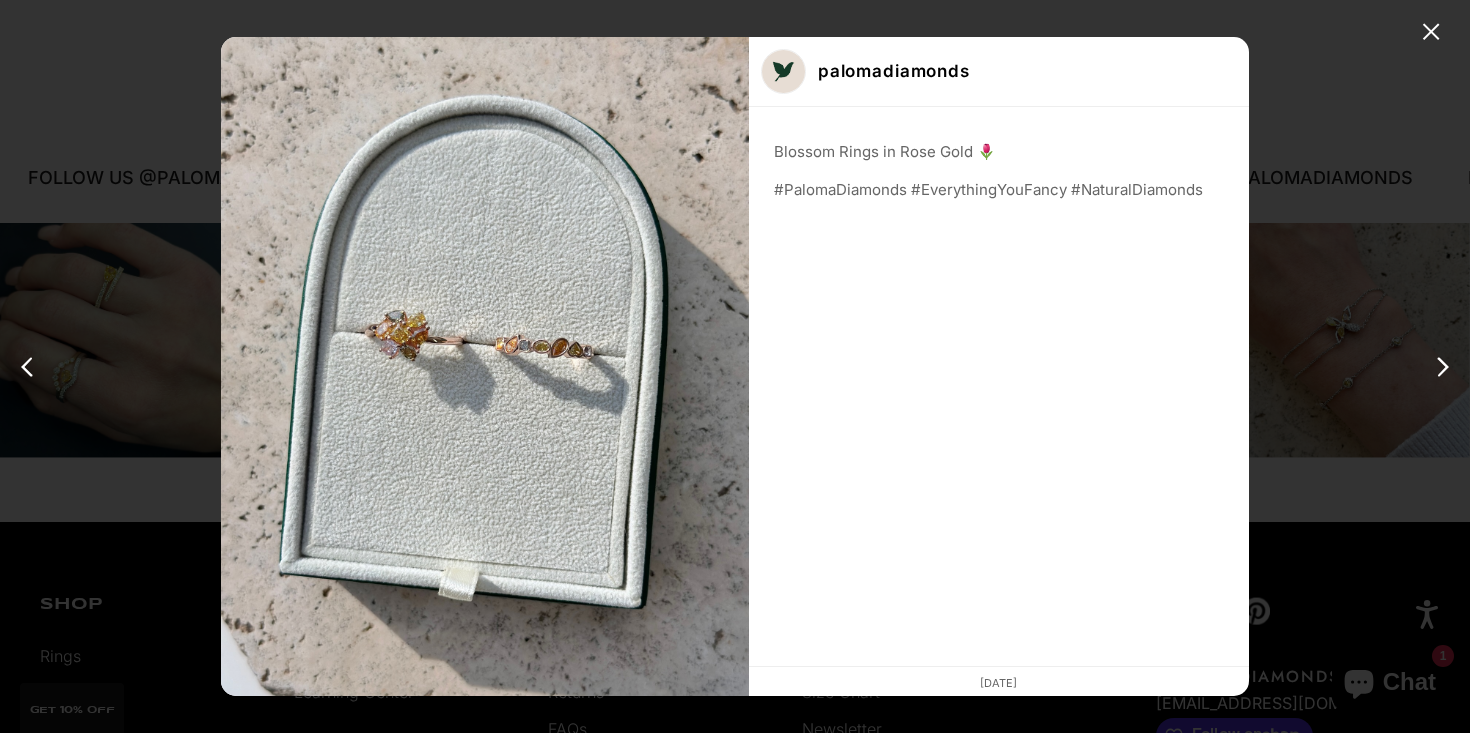 click on "✕
palomadiamonds
Blossom Rings in Rose Gold 🌷
#PalomaDiamonds #EverythingYouFancy #NaturalDiamonds
[DATE]" at bounding box center [735, 366] 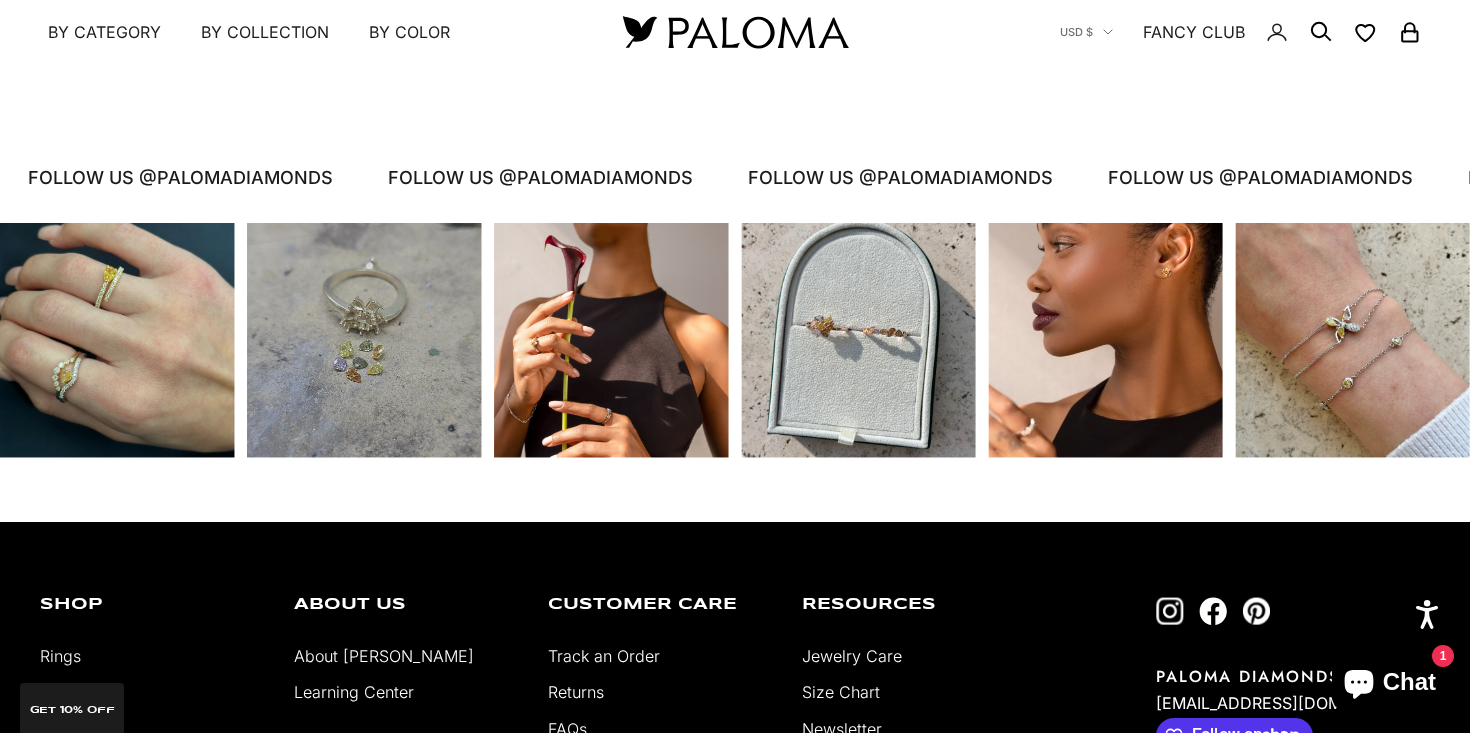 click at bounding box center (1352, 340) 